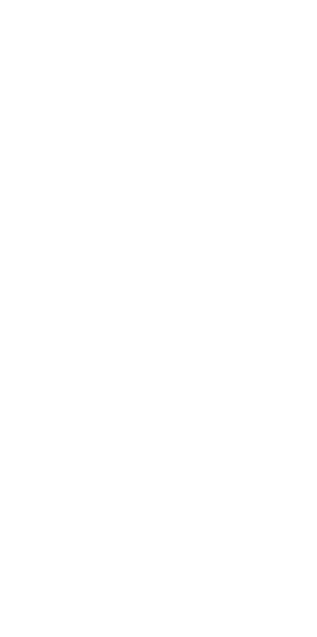 scroll, scrollTop: 0, scrollLeft: 0, axis: both 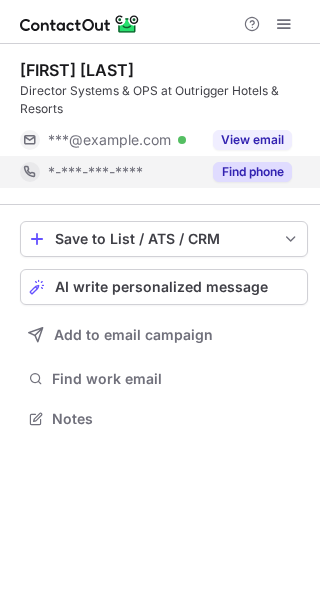 click on "Find phone" at bounding box center [252, 172] 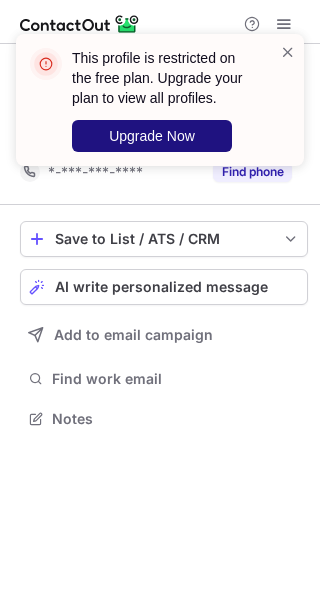 click on "Upgrade Now" at bounding box center [152, 136] 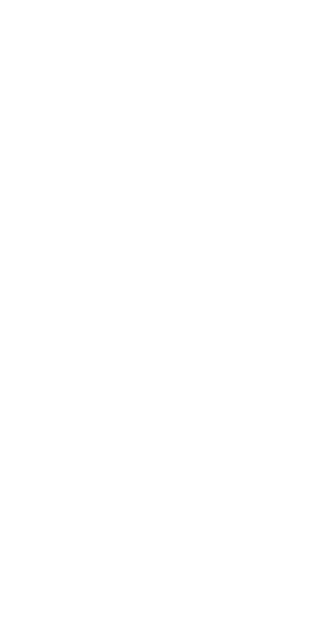 scroll, scrollTop: 0, scrollLeft: 0, axis: both 